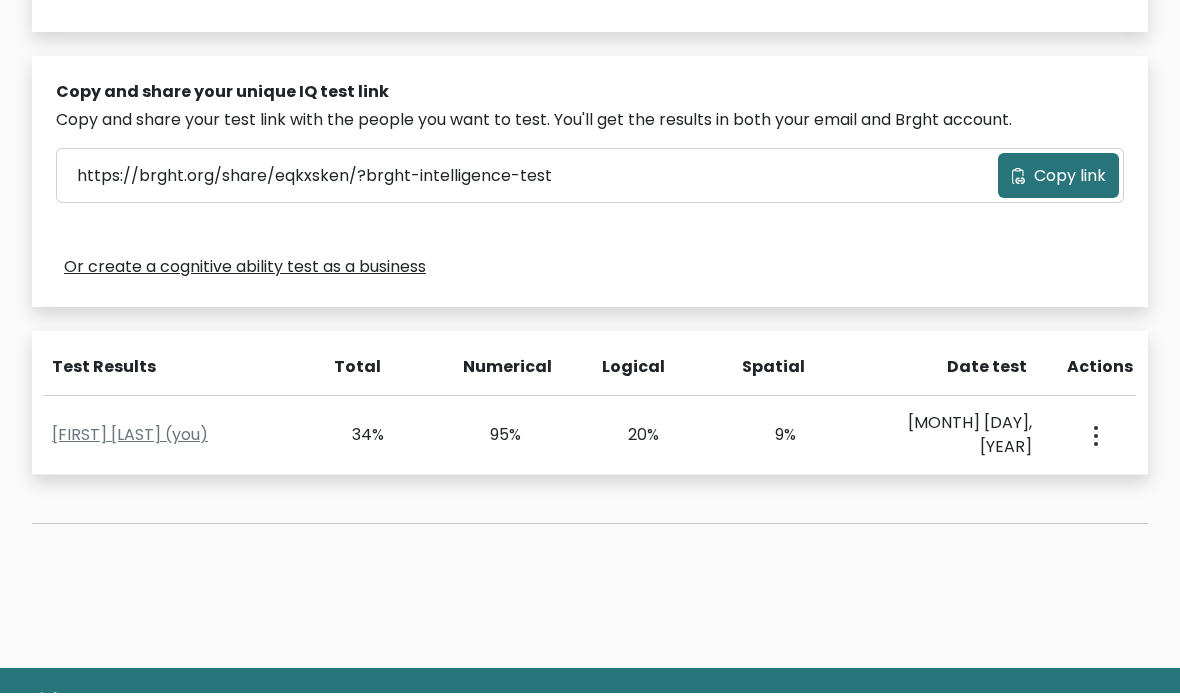 scroll, scrollTop: 653, scrollLeft: 0, axis: vertical 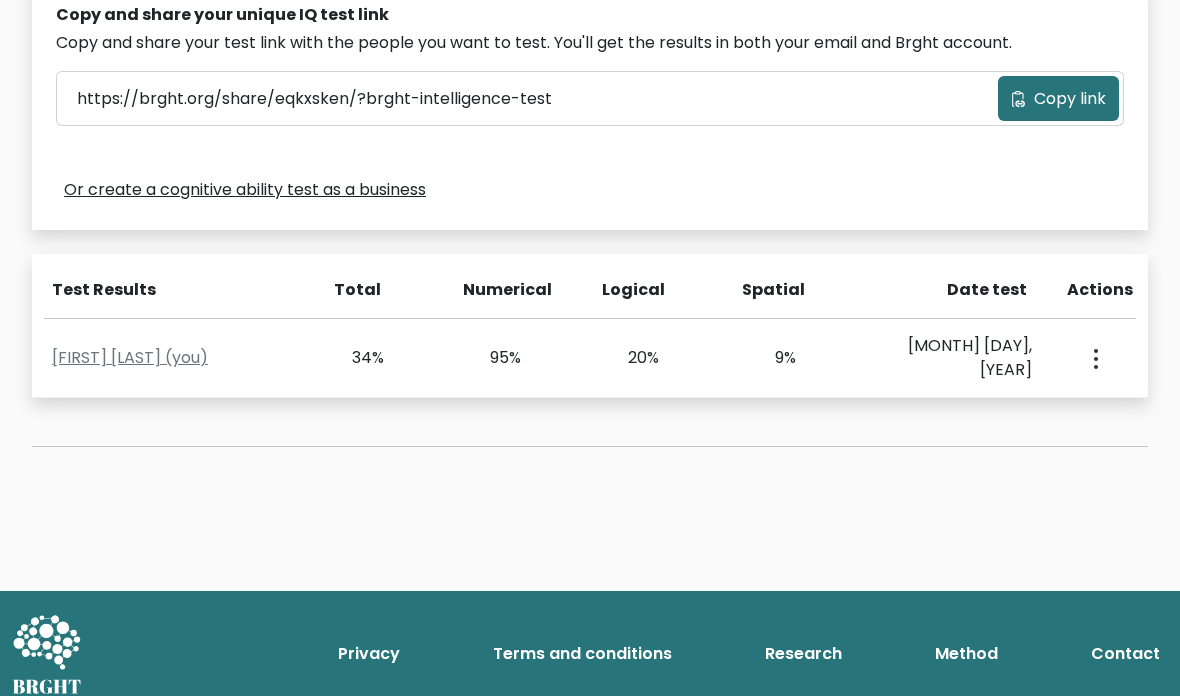 click on "Privacy
Terms
and conditions
Research
Method
Contact" at bounding box center [590, 652] 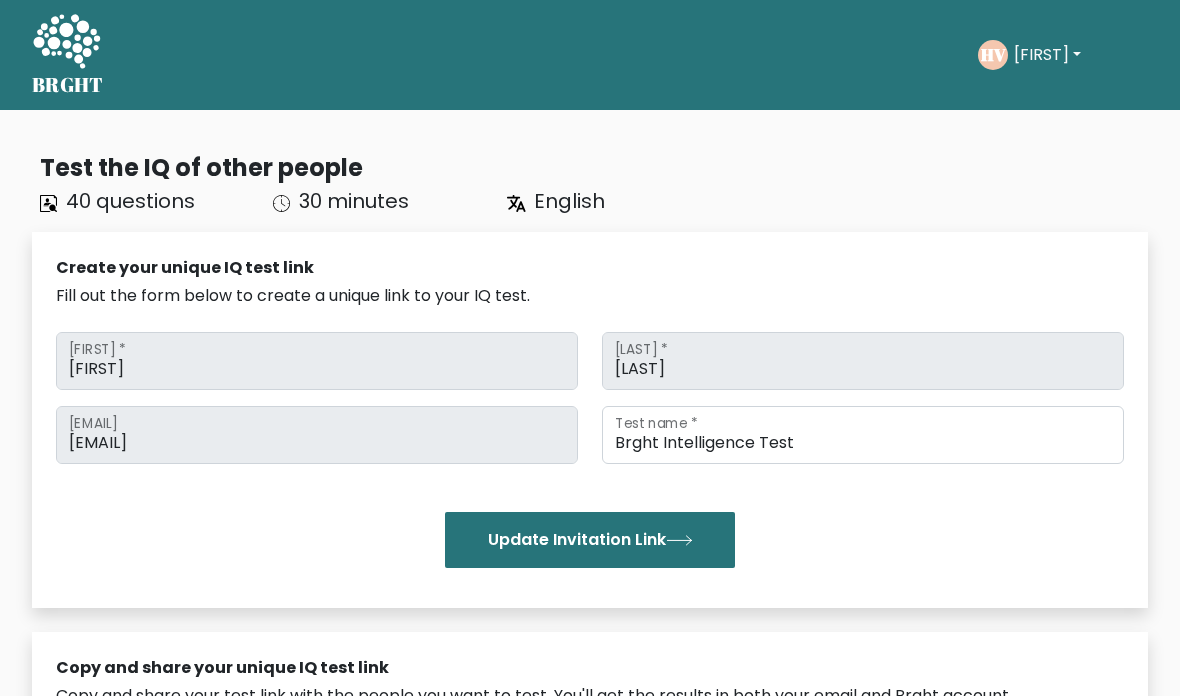 scroll, scrollTop: 653, scrollLeft: 0, axis: vertical 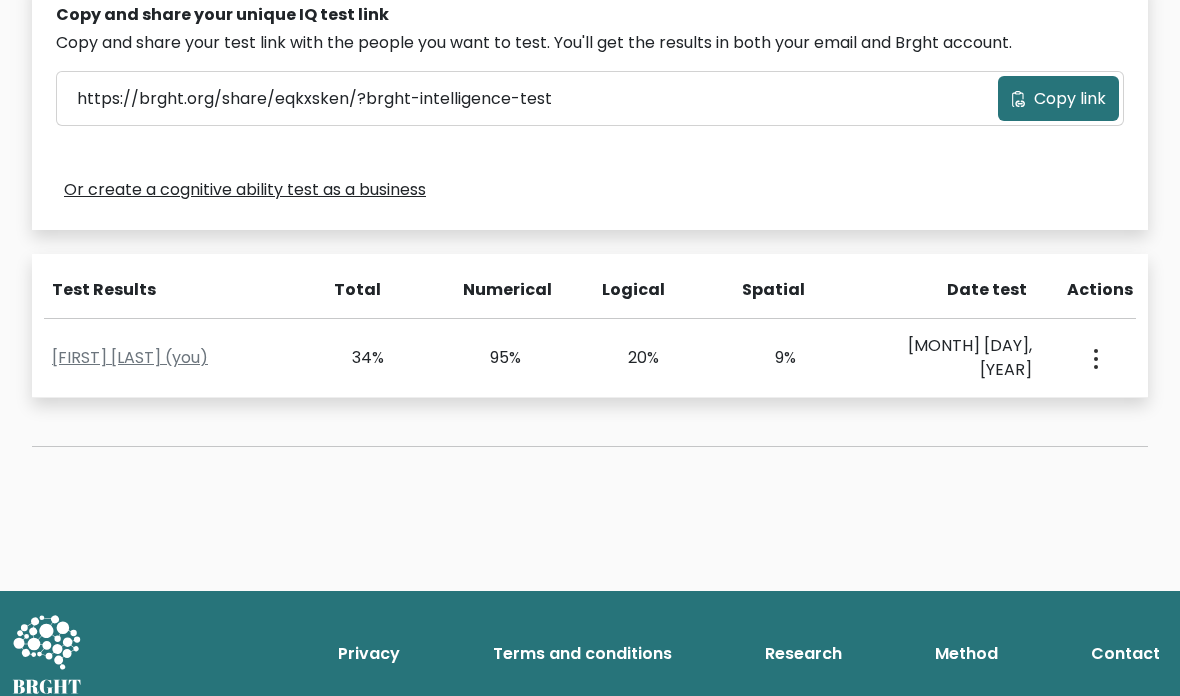 click at bounding box center (1094, 358) 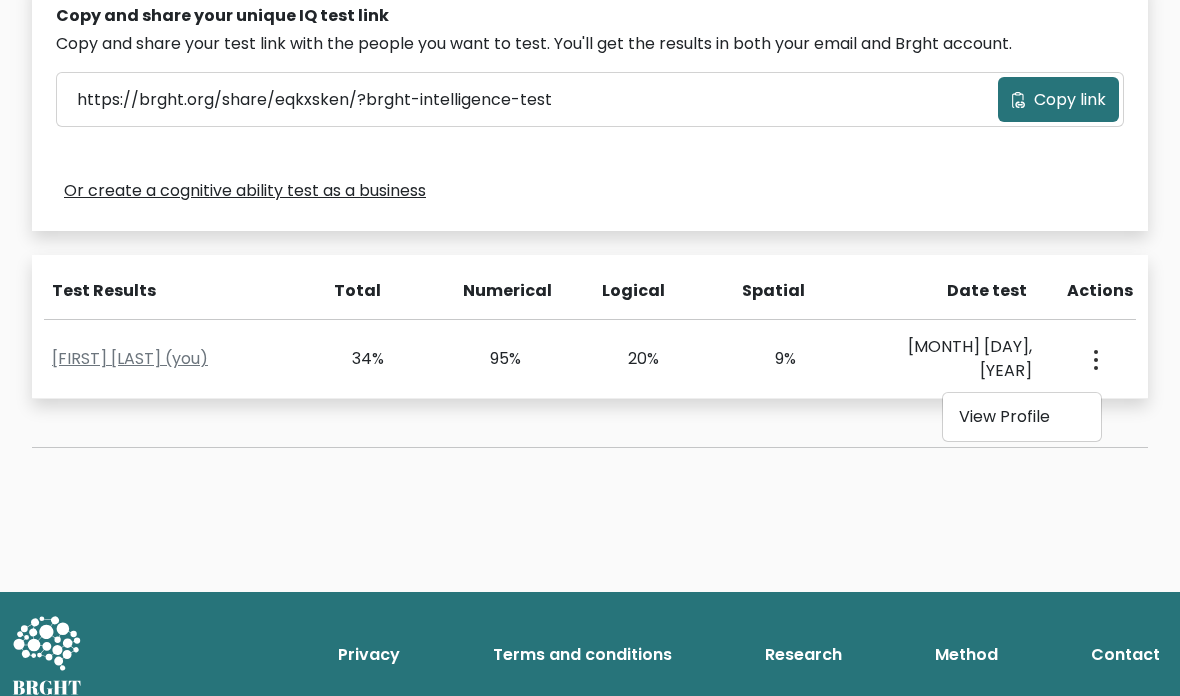 scroll, scrollTop: 650, scrollLeft: 0, axis: vertical 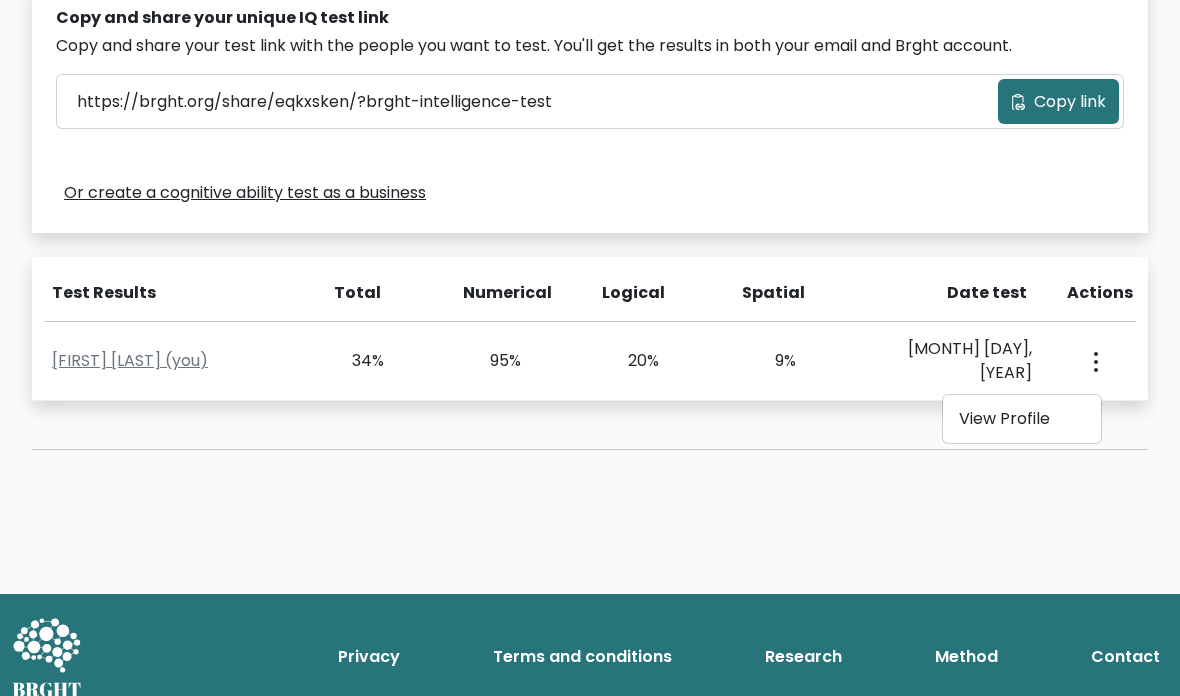 click on "View Profile" at bounding box center (1022, 419) 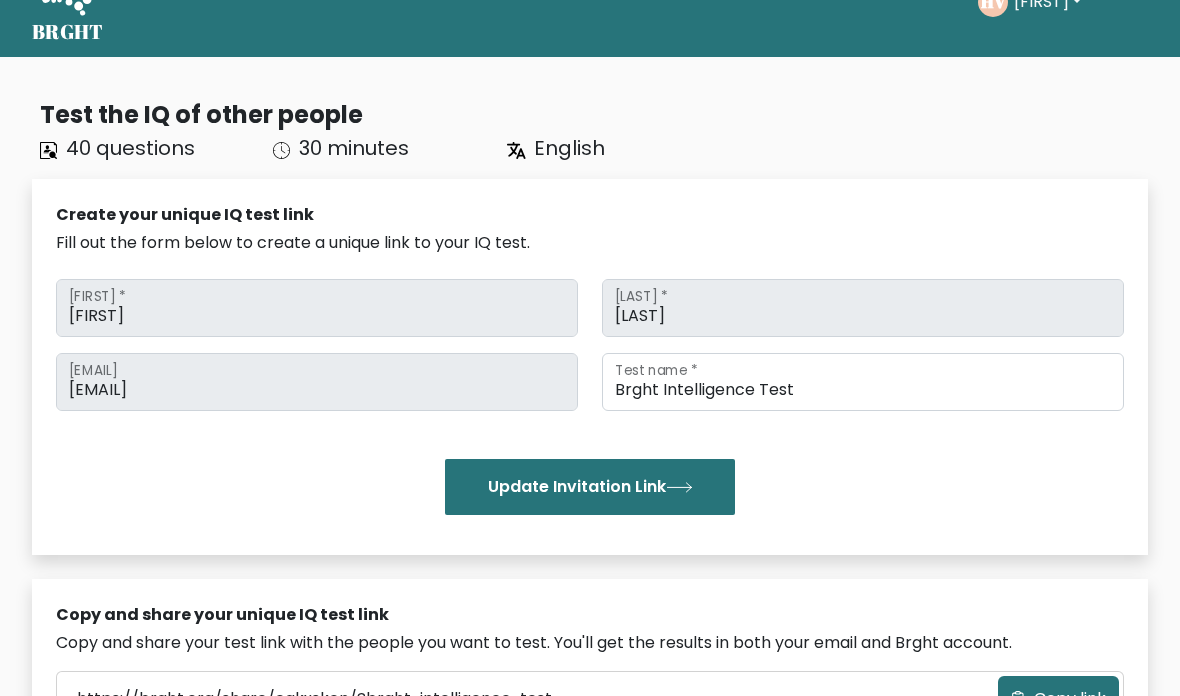 scroll, scrollTop: 0, scrollLeft: 0, axis: both 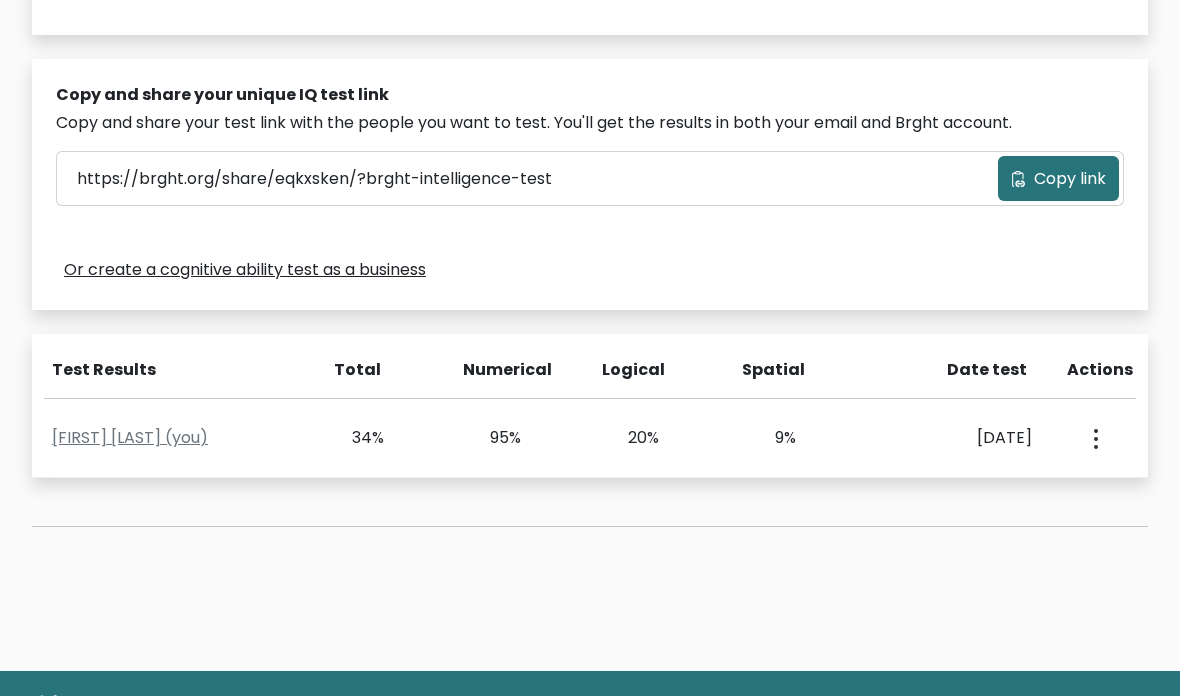 click on "[FIRST] [LAST] (you)" at bounding box center [130, 437] 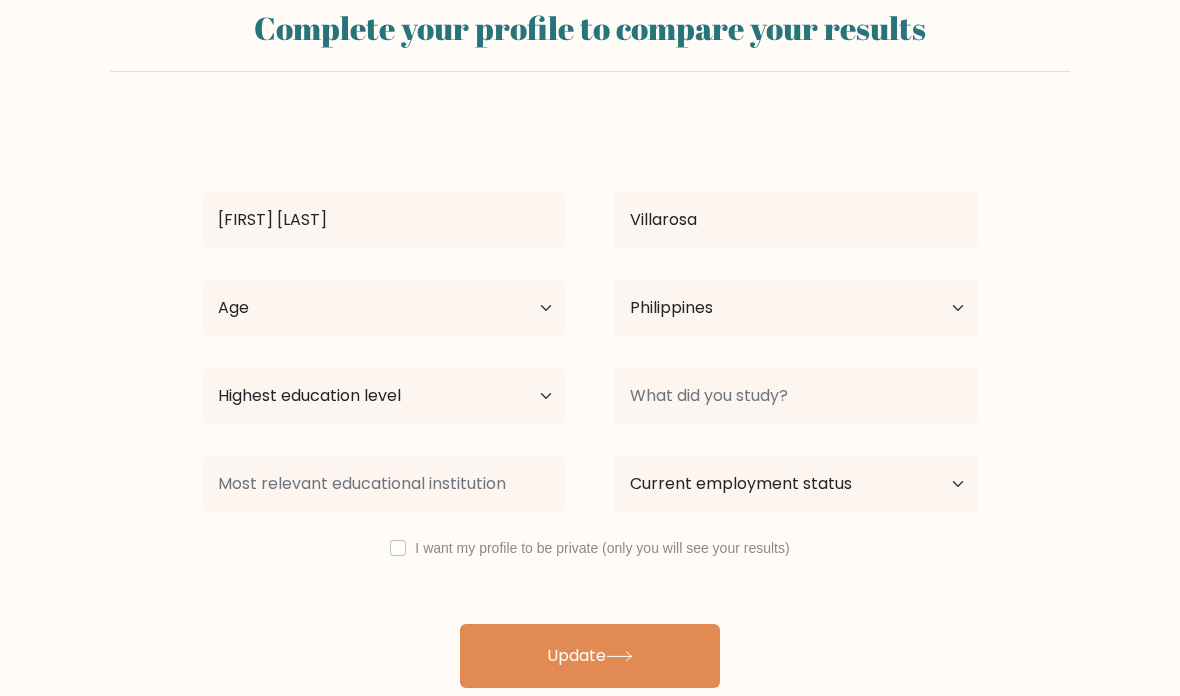 scroll, scrollTop: 21, scrollLeft: 0, axis: vertical 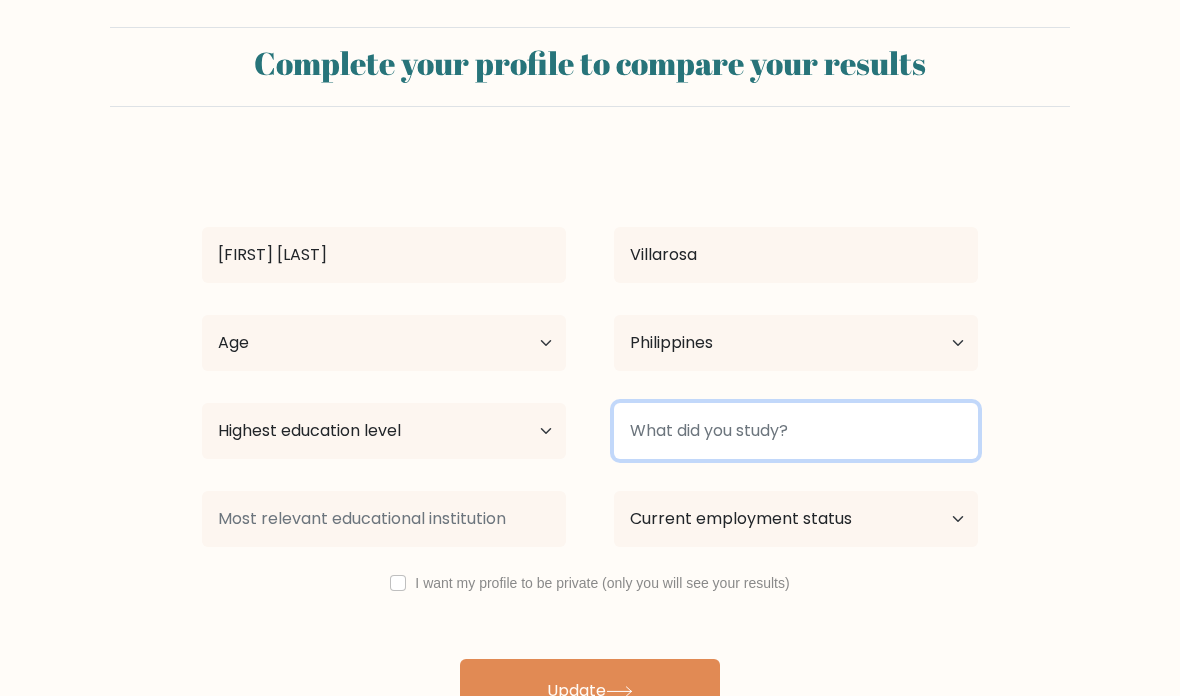 click at bounding box center (796, 431) 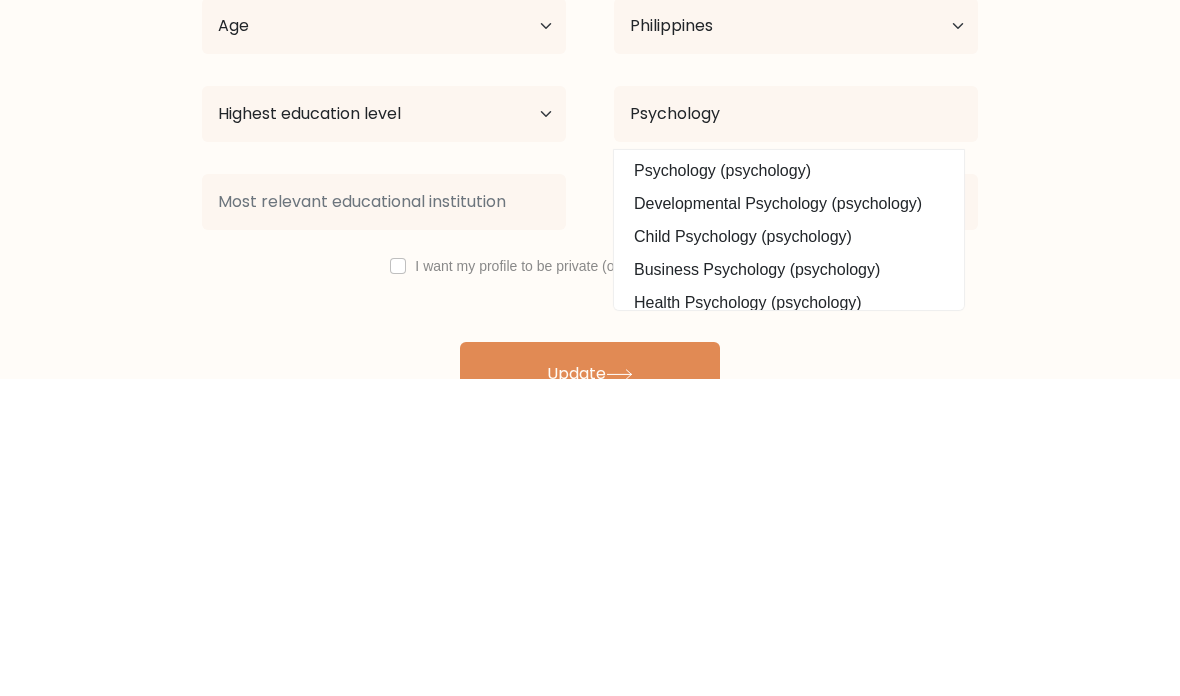 scroll, scrollTop: 80, scrollLeft: 0, axis: vertical 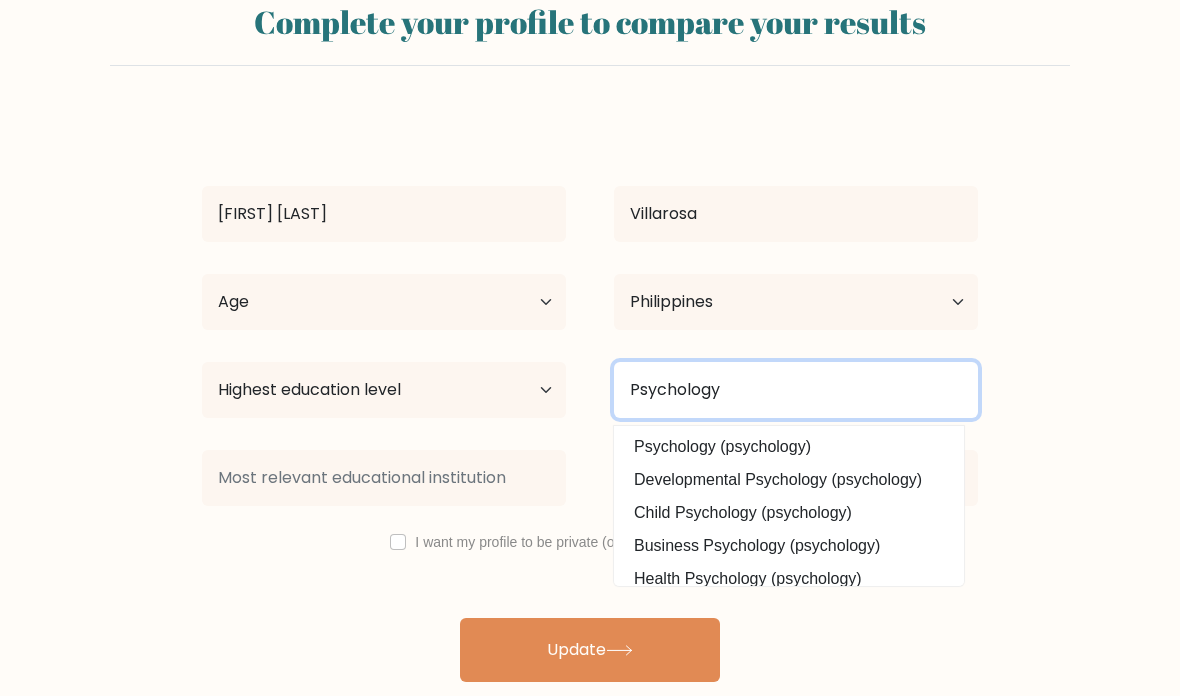 type on "Psychology" 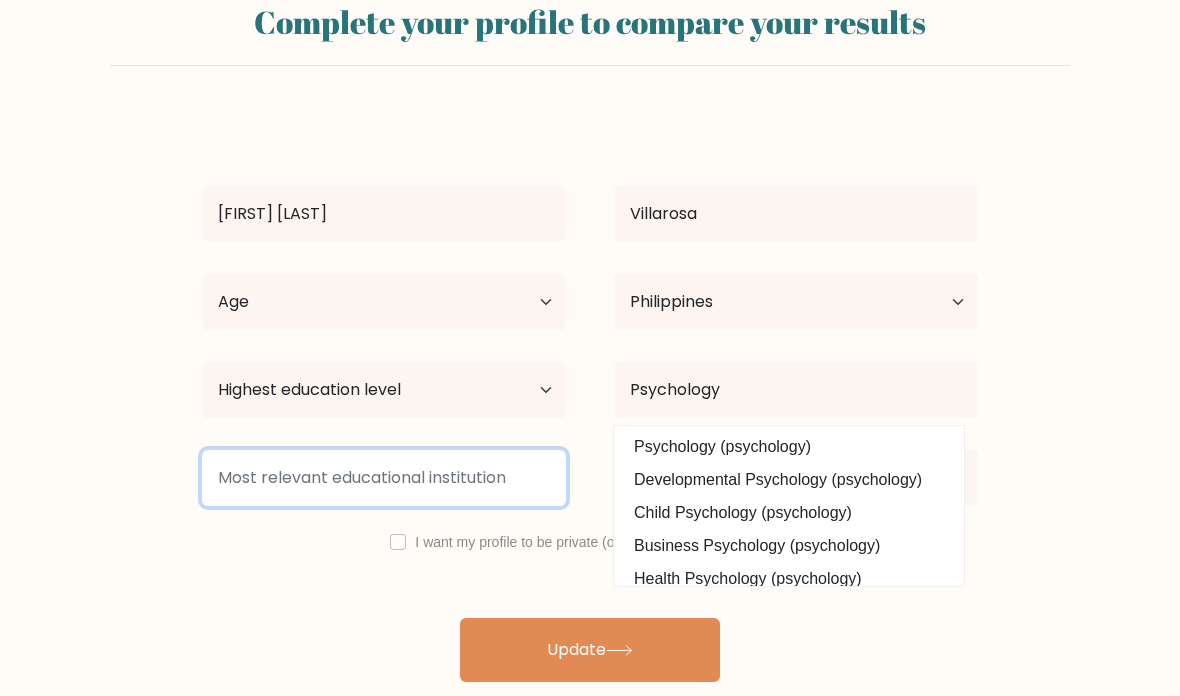 click at bounding box center [384, 478] 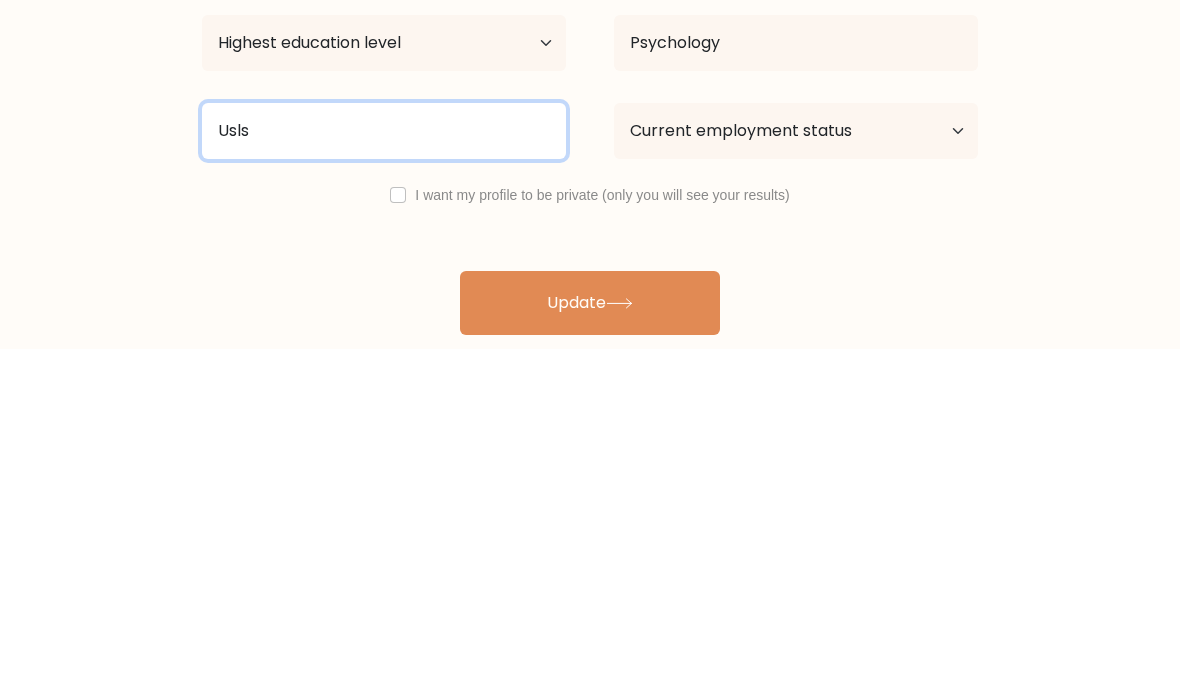 type on "Usls" 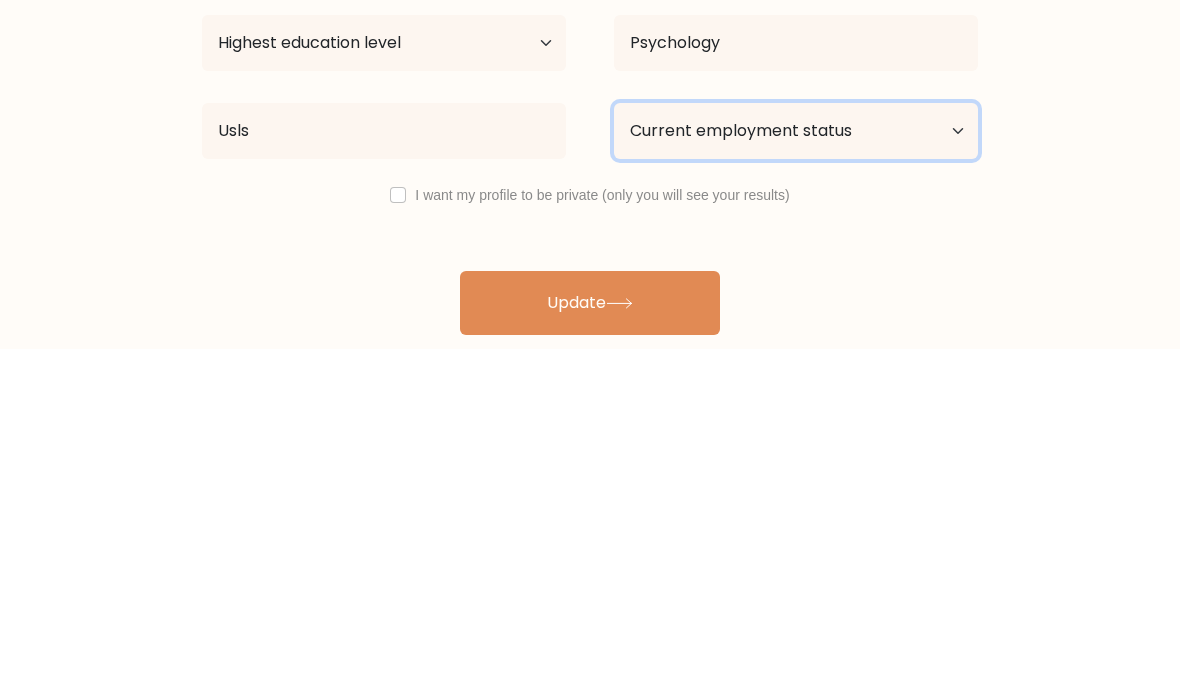 click on "Current employment status
Employed
Student
Retired
Other / prefer not to answer" at bounding box center (796, 478) 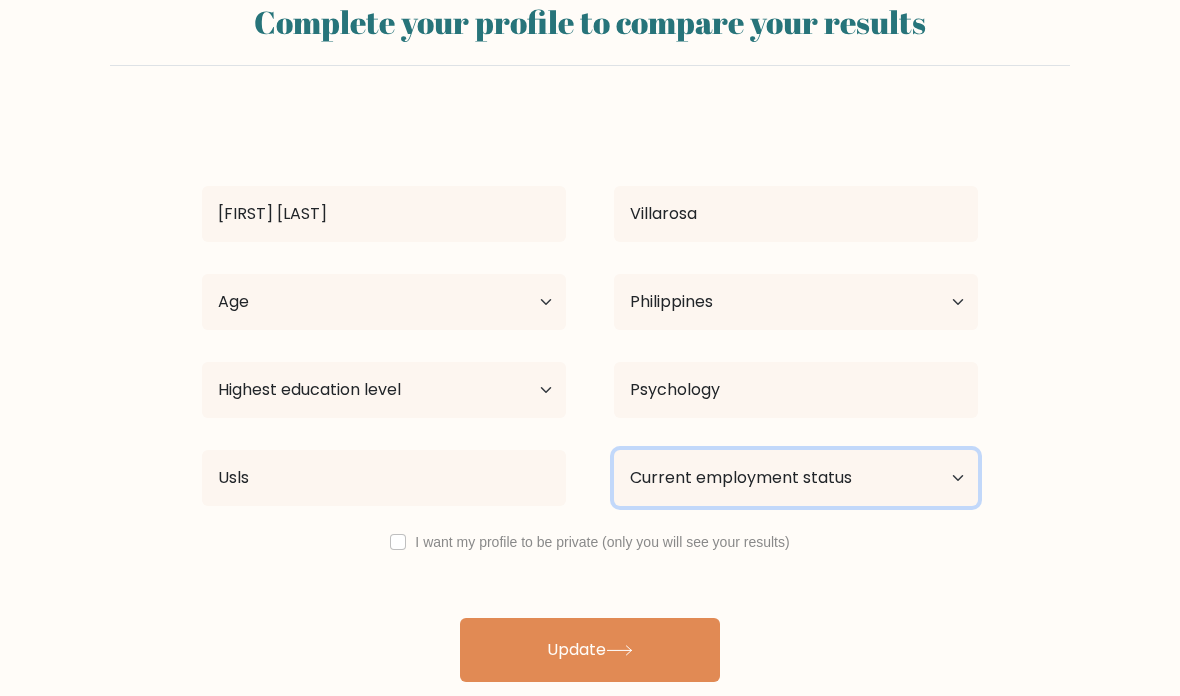 select on "employed" 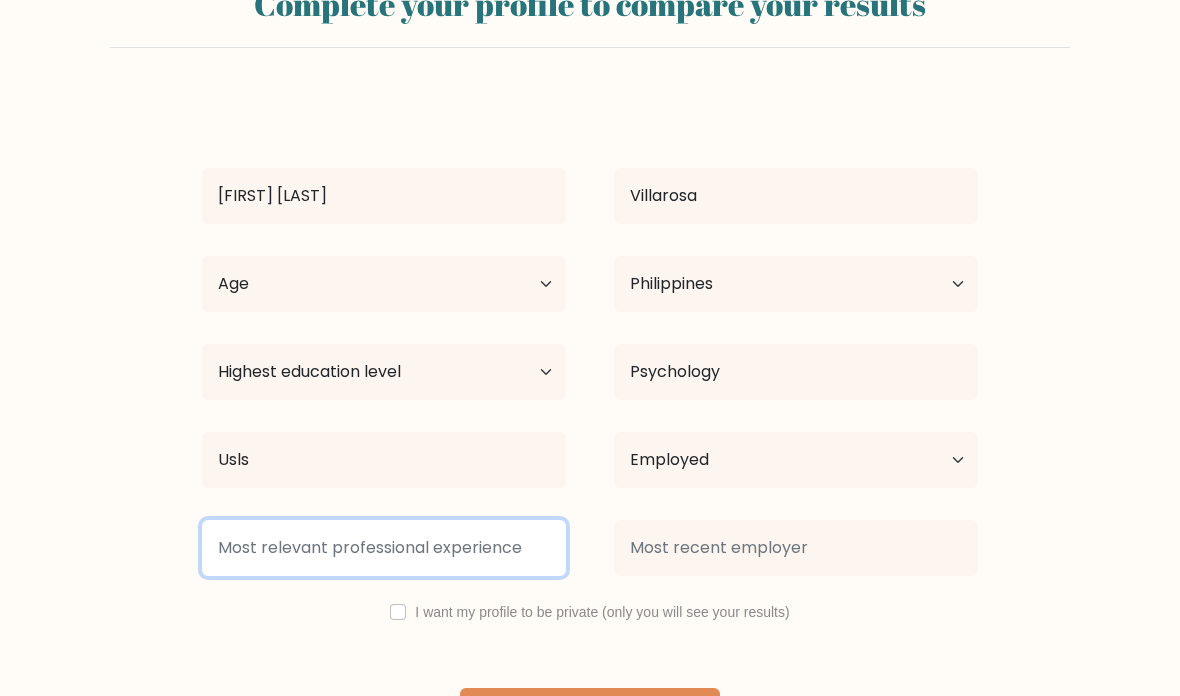 click at bounding box center [384, 548] 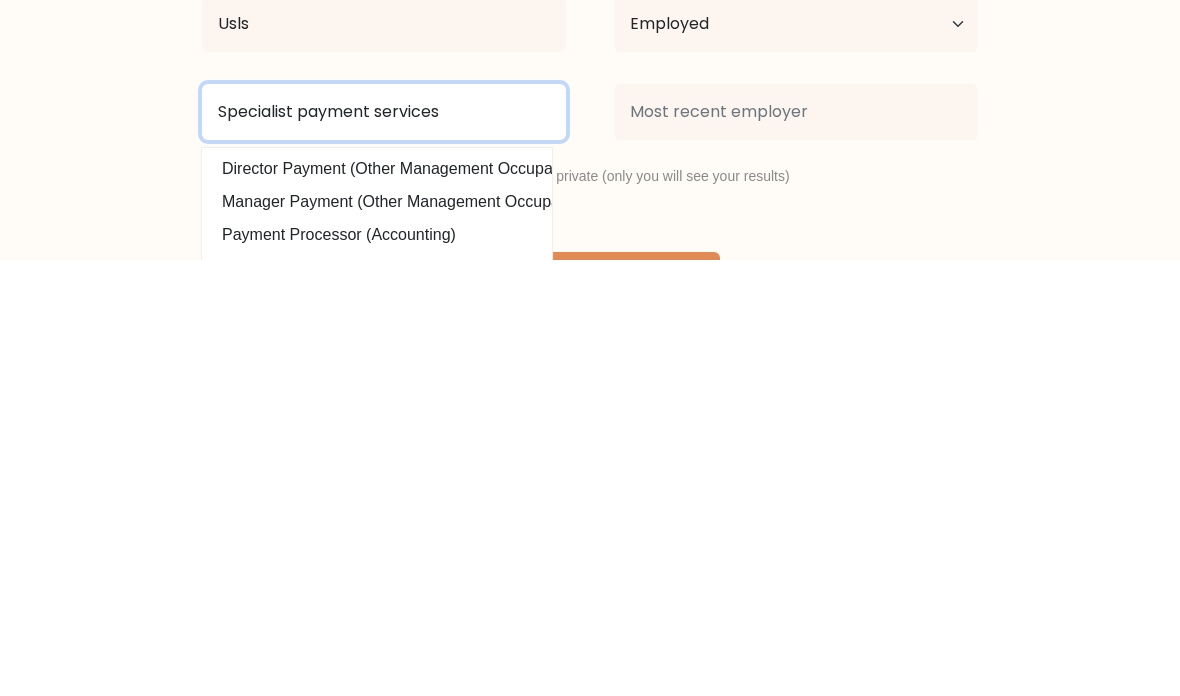 type on "Specialist payment services" 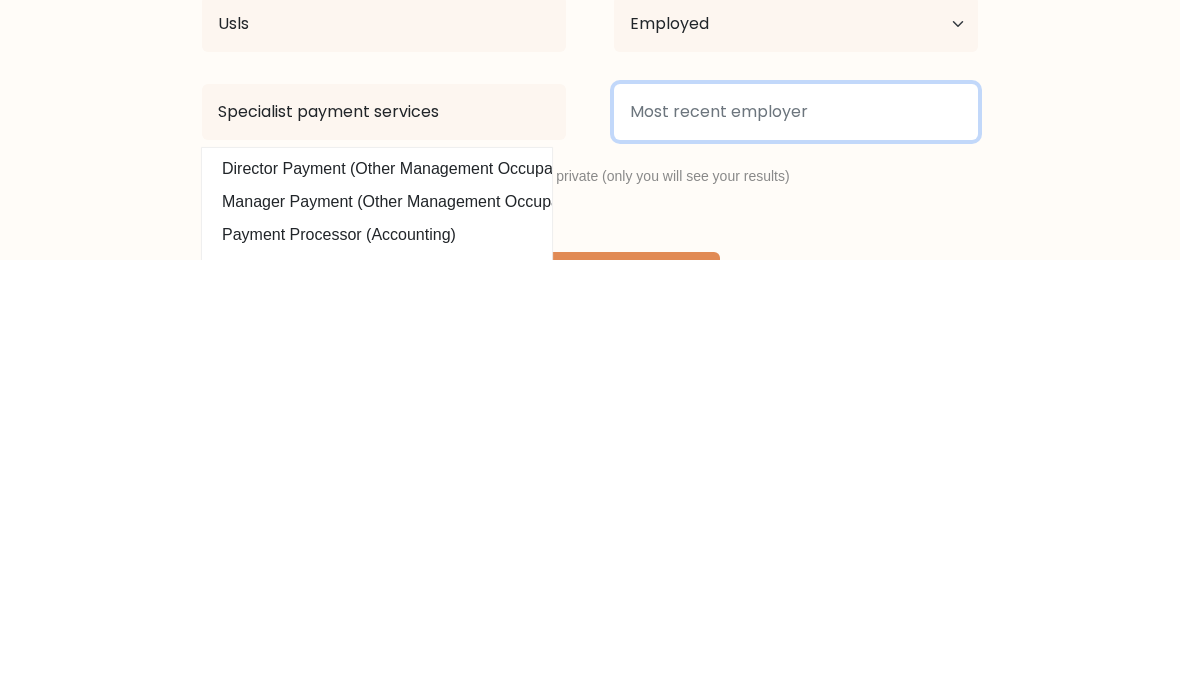 click at bounding box center (796, 548) 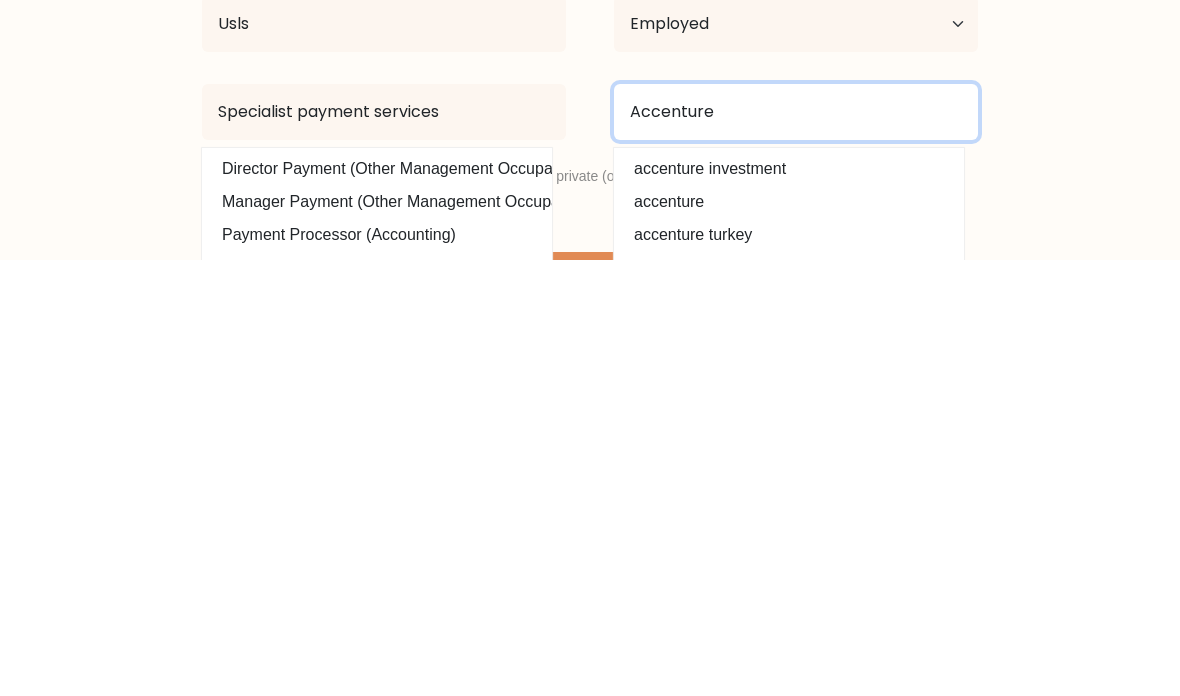 type on "Accenture" 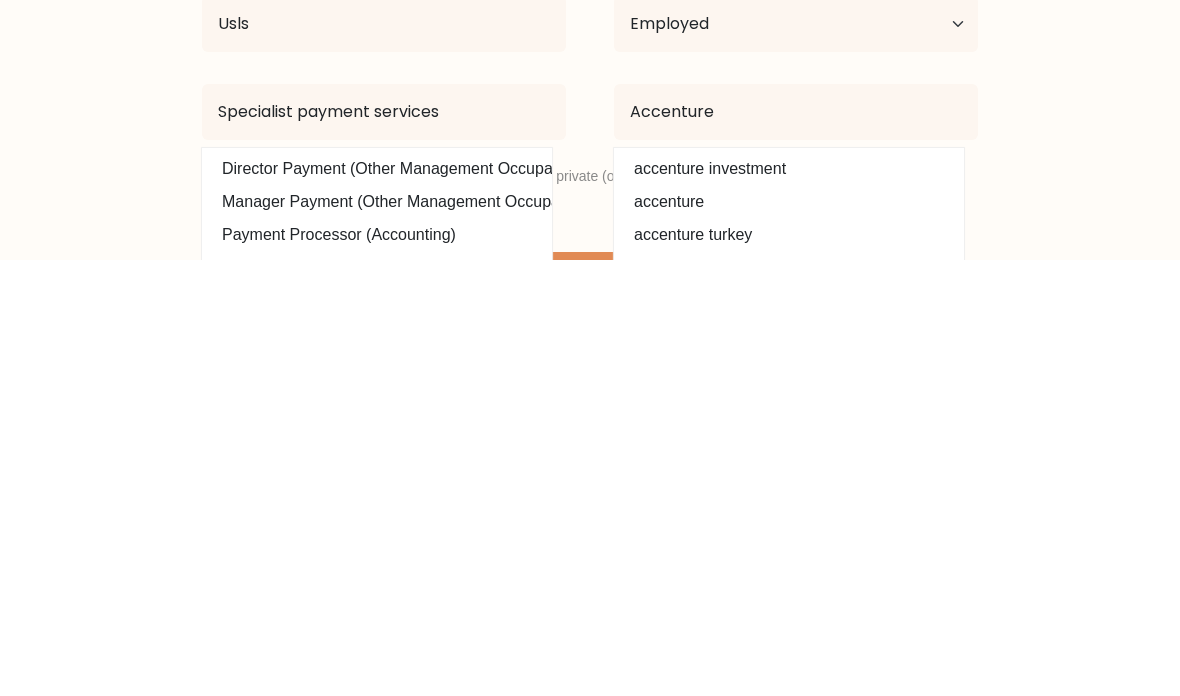 click at bounding box center (398, 612) 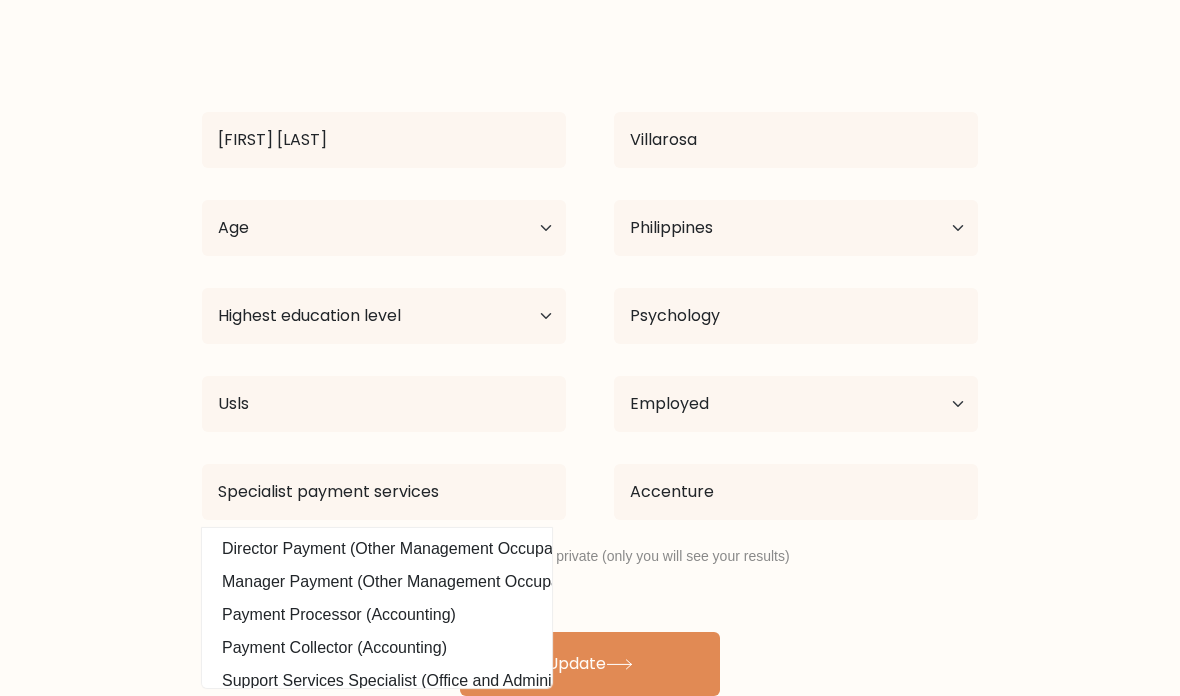 click on "Update" at bounding box center (590, 664) 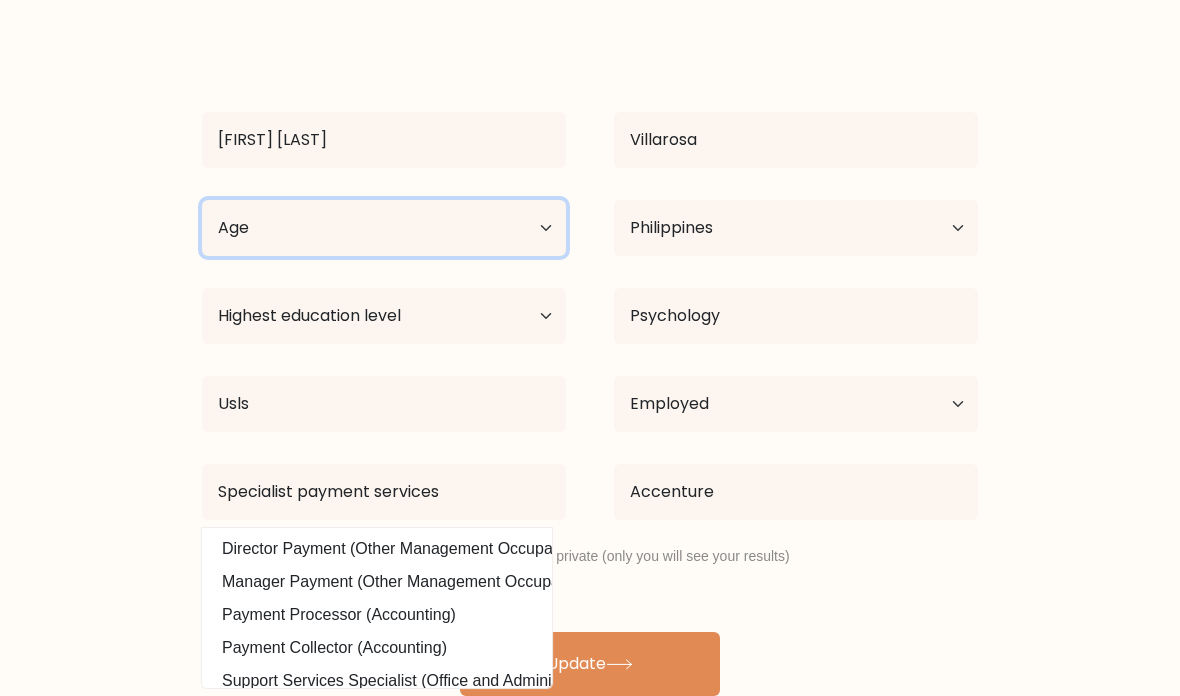 click on "Age
Under 18 years old
18-24 years old
25-34 years old
35-44 years old
45-54 years old
55-64 years old
65 years old and above" at bounding box center [384, 228] 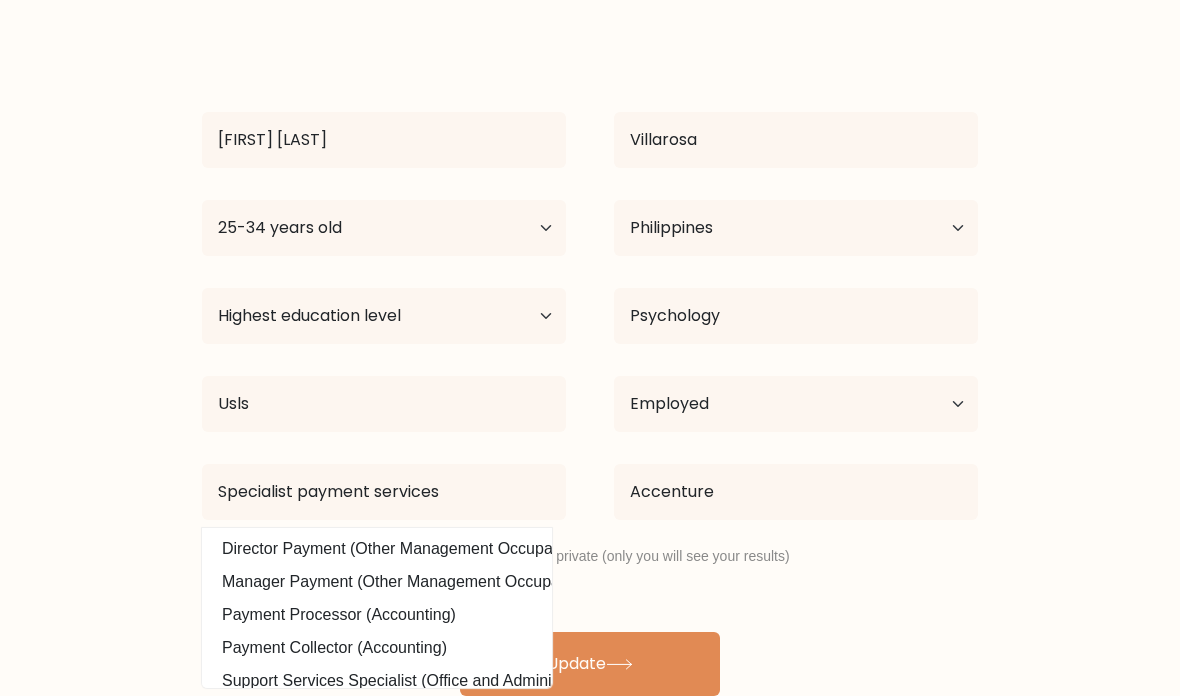 click on "Update" at bounding box center (590, 664) 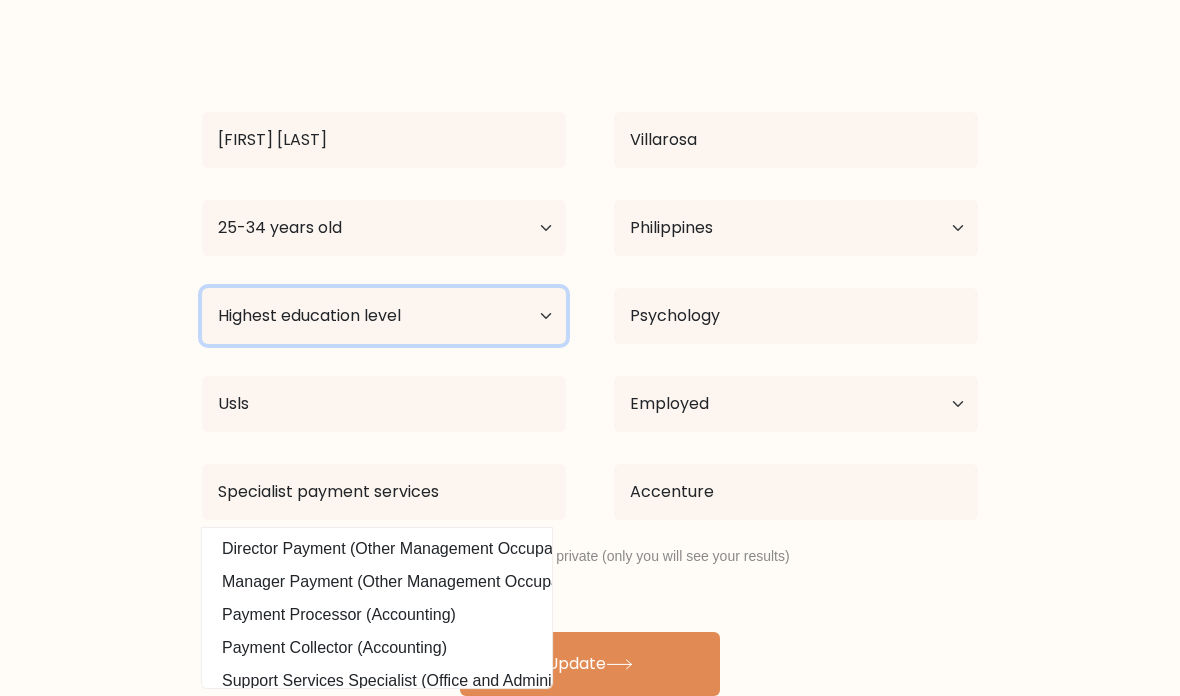 click on "Highest education level
No schooling
Primary
Lower Secondary
Upper Secondary
Occupation Specific
Bachelor's degree
Master's degree
Doctoral degree" at bounding box center [384, 316] 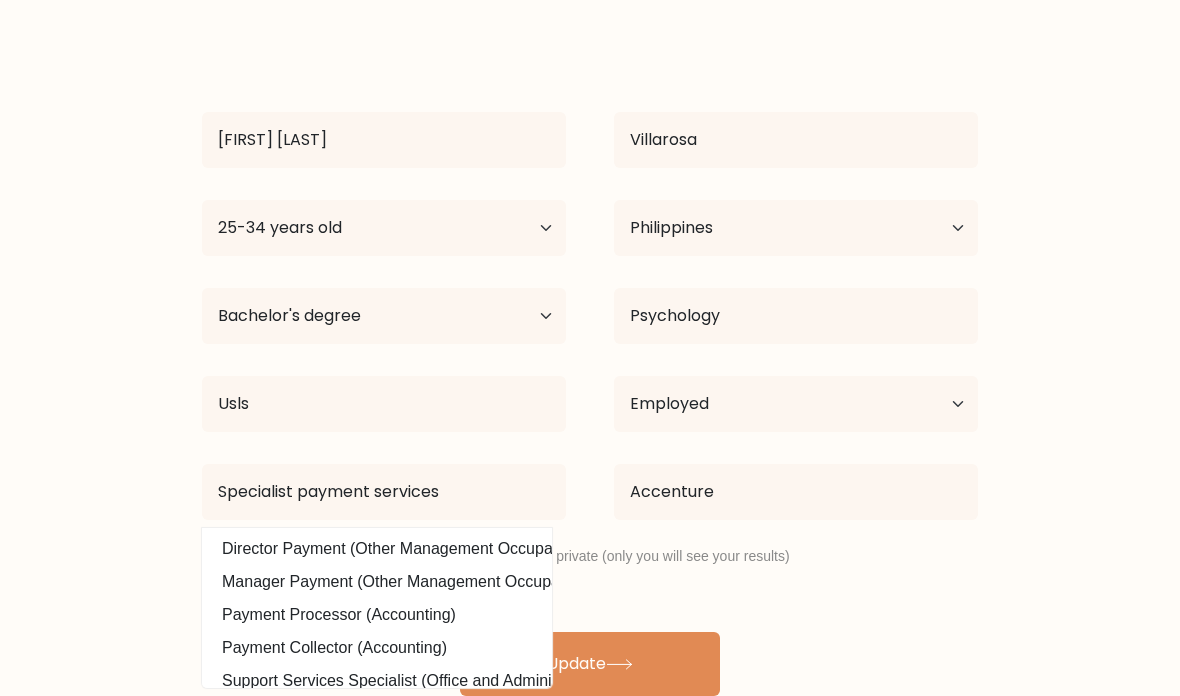 click on "Update" at bounding box center [590, 664] 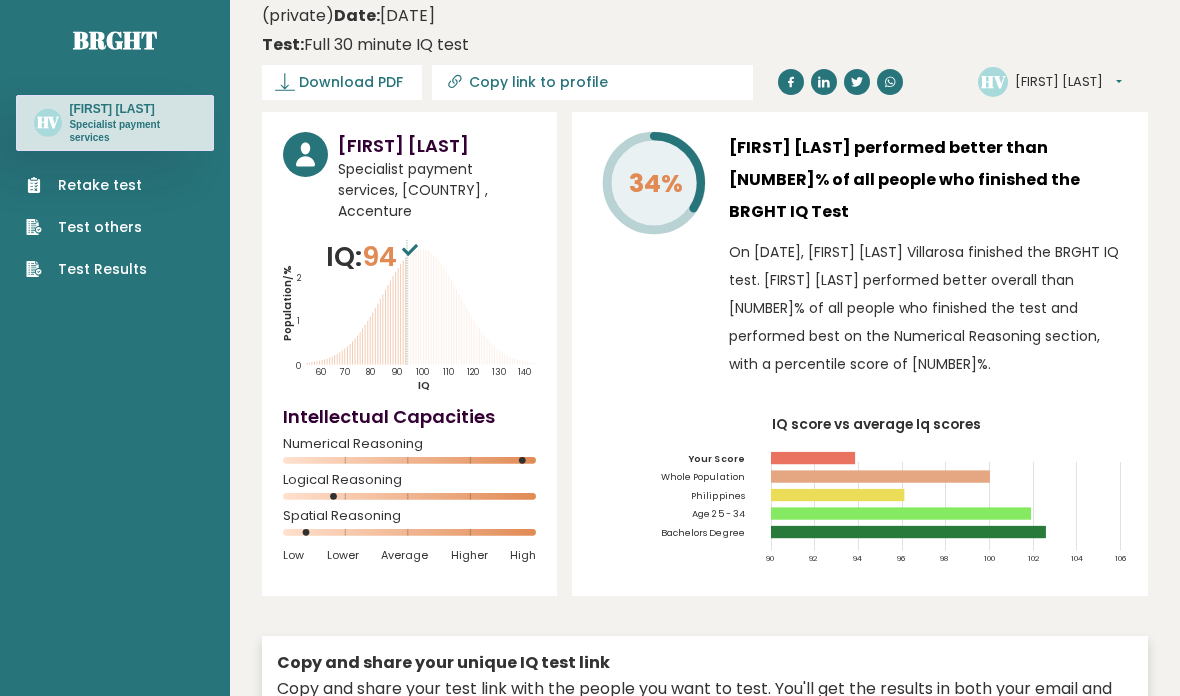 scroll, scrollTop: 0, scrollLeft: 0, axis: both 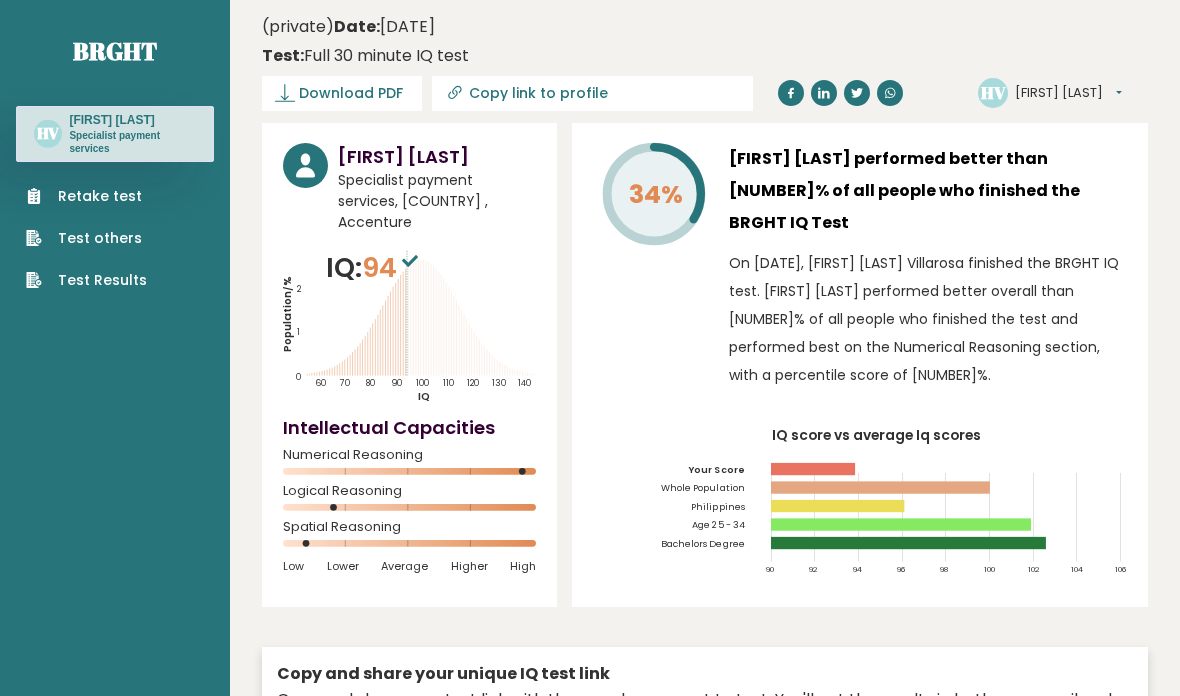 click on "Download PDF" at bounding box center [351, 93] 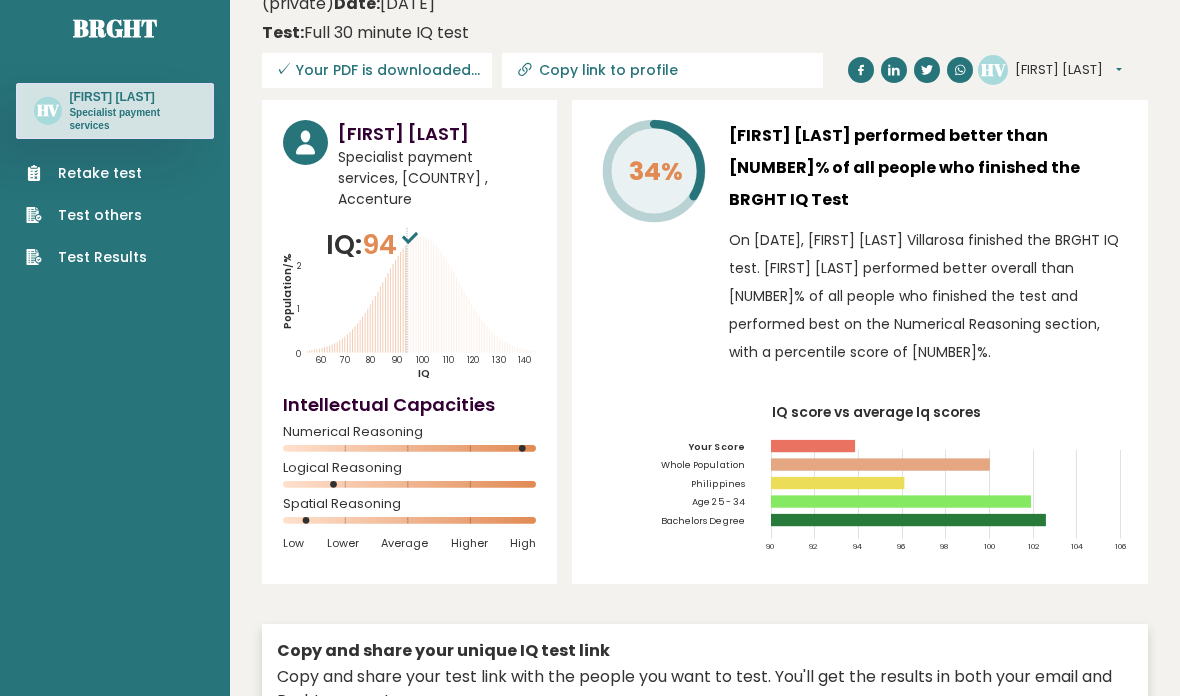 scroll, scrollTop: 0, scrollLeft: 0, axis: both 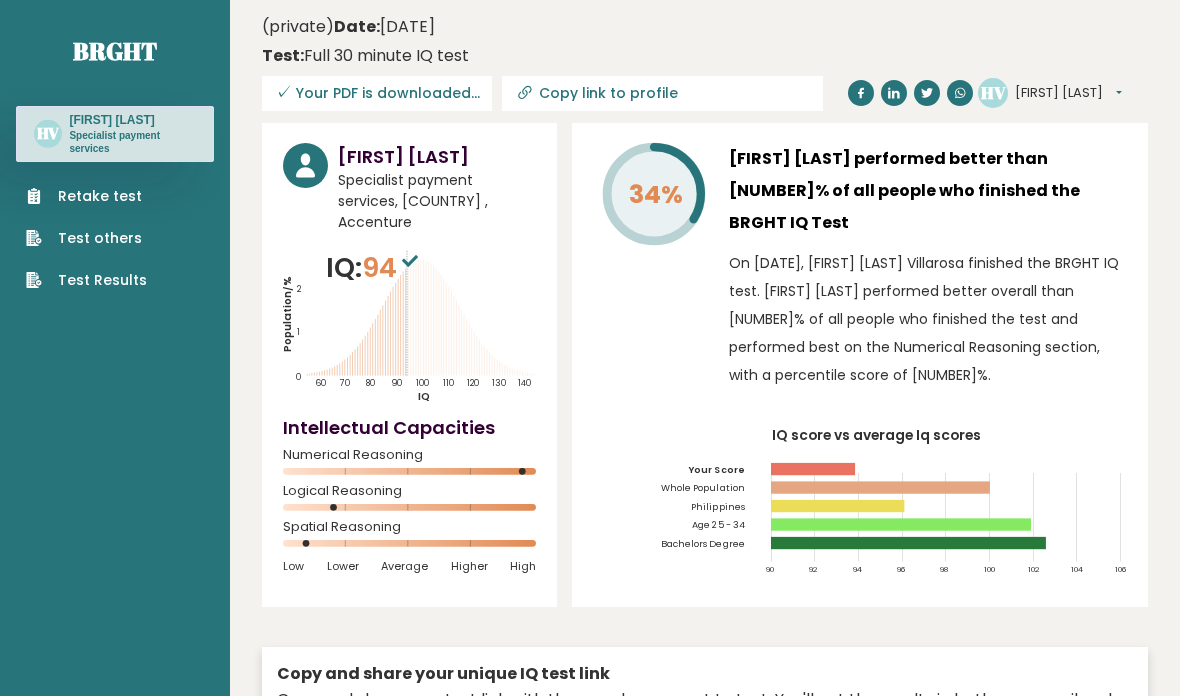 click on "[FIRST] [LAST]" at bounding box center (1068, 93) 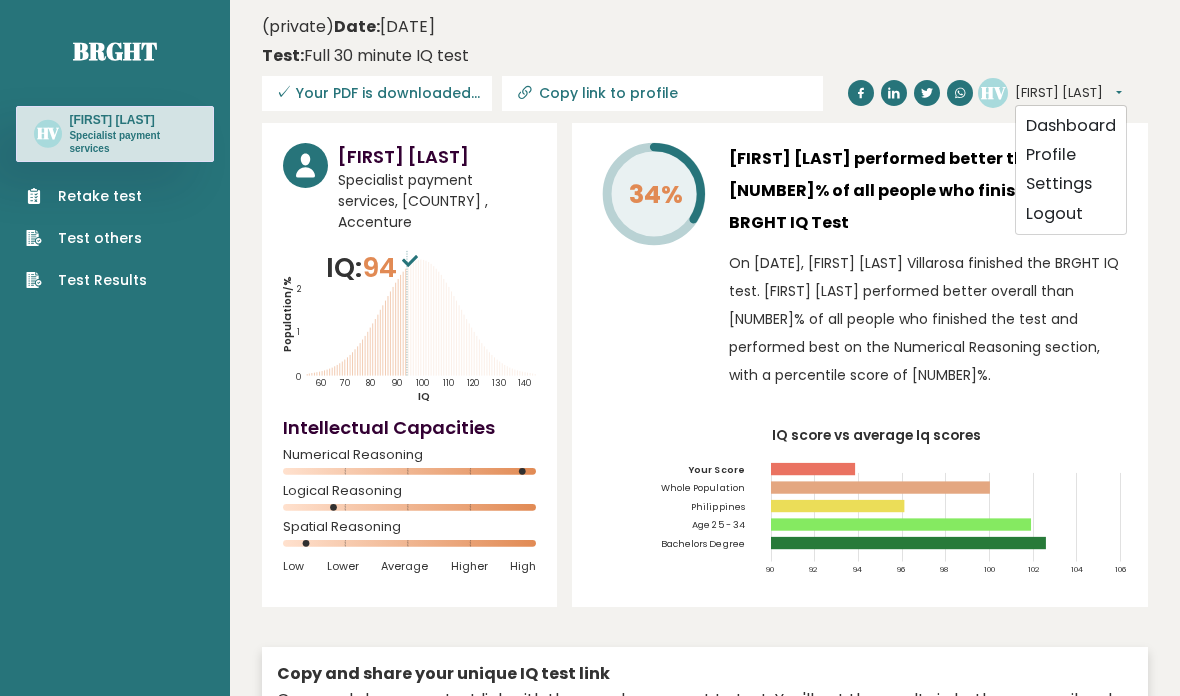 click on "Profile" at bounding box center (1071, 154) 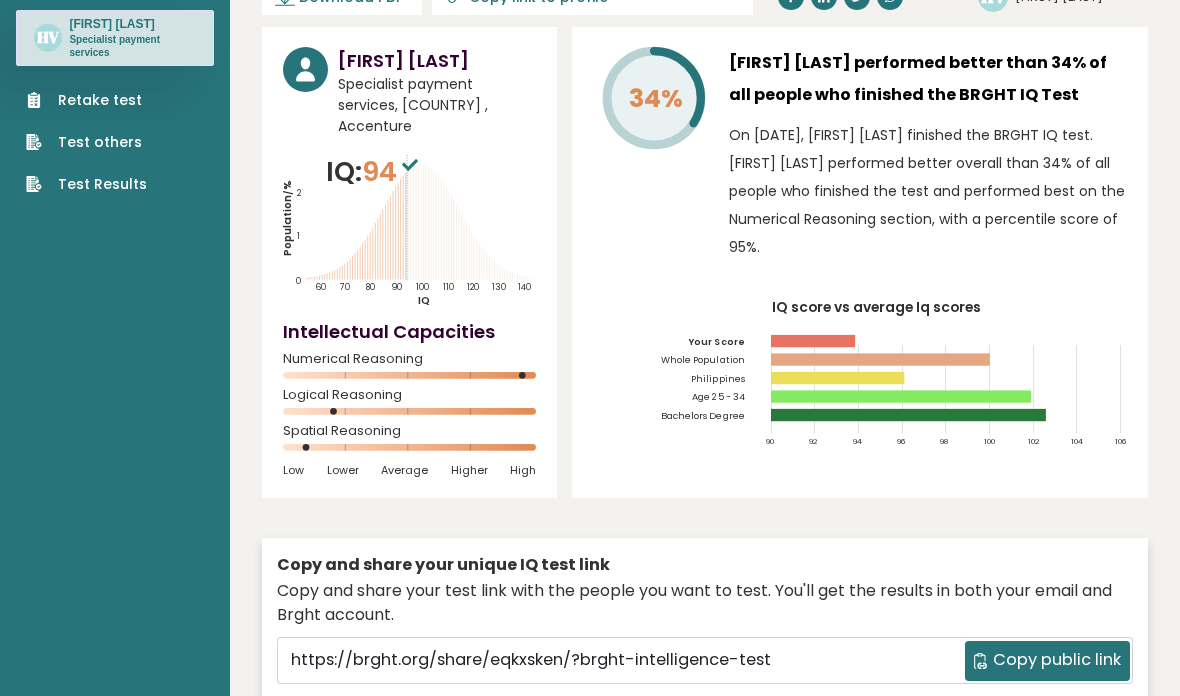 scroll, scrollTop: 0, scrollLeft: 0, axis: both 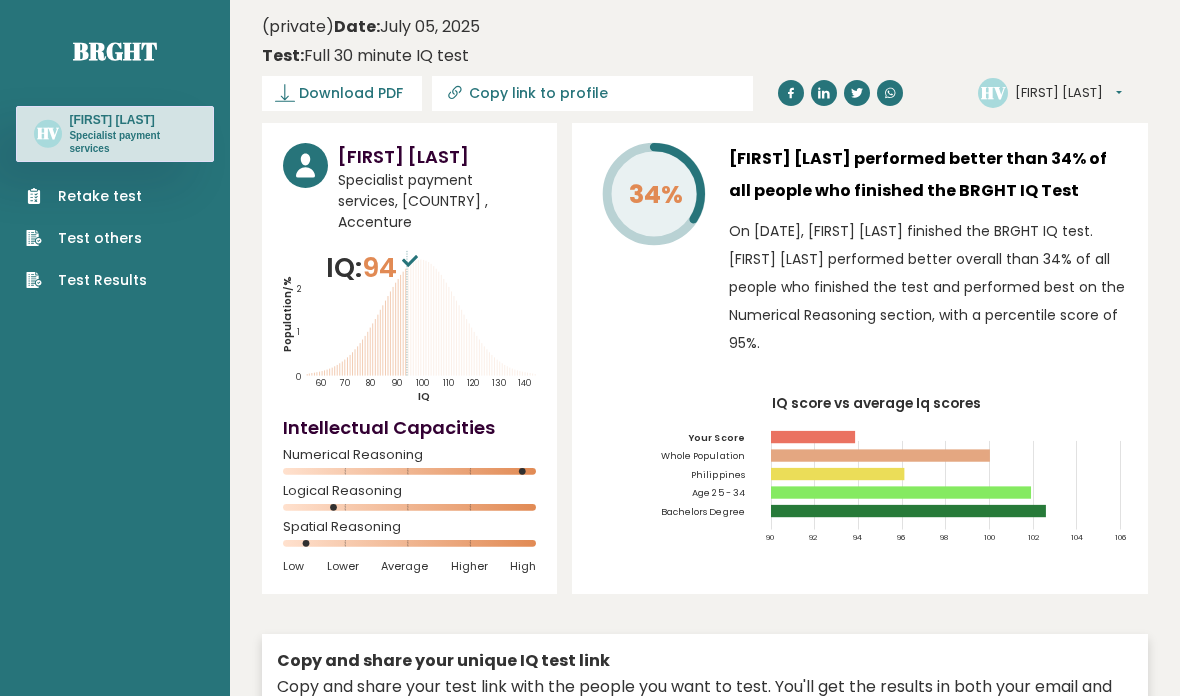 click on "[FIRST] [LAST]" at bounding box center [1068, 93] 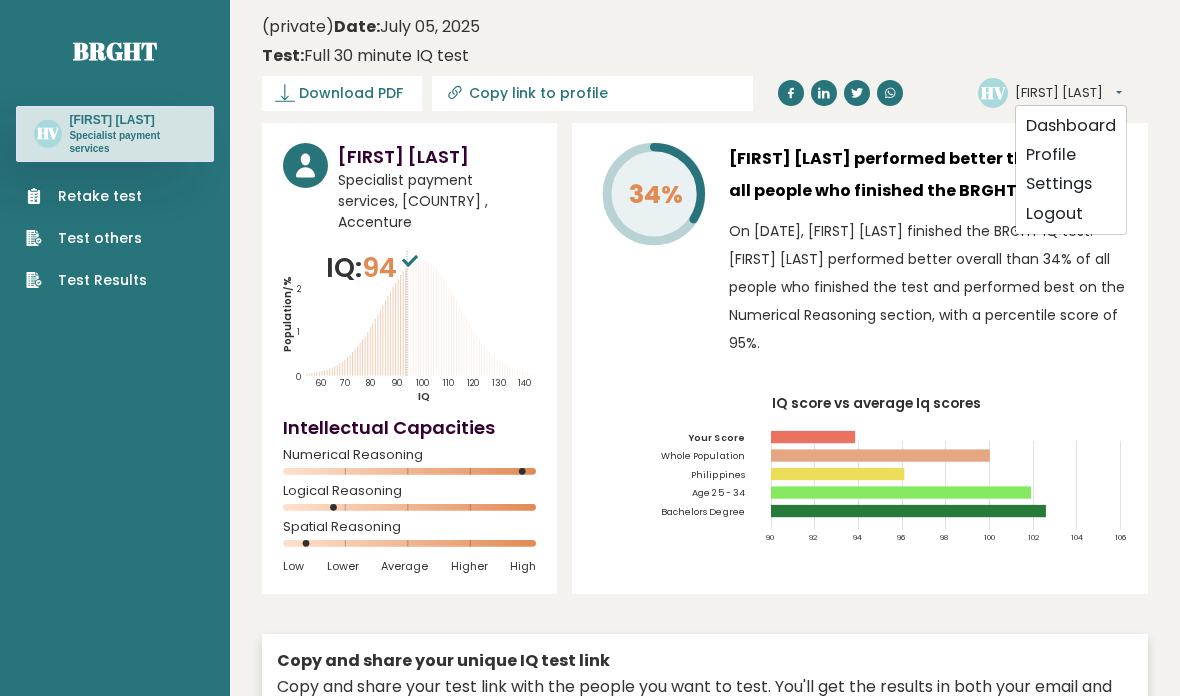 click on "[FIRST] [LAST]" at bounding box center (1068, 93) 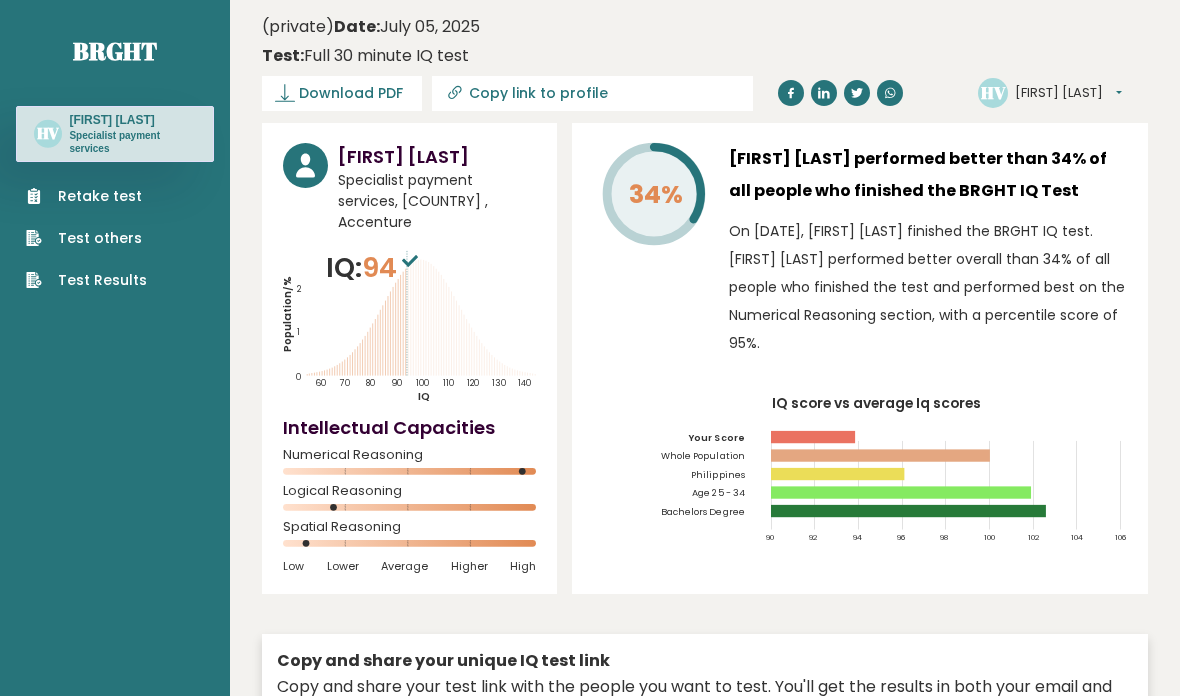 click on "Hannah Rose" at bounding box center (1068, 93) 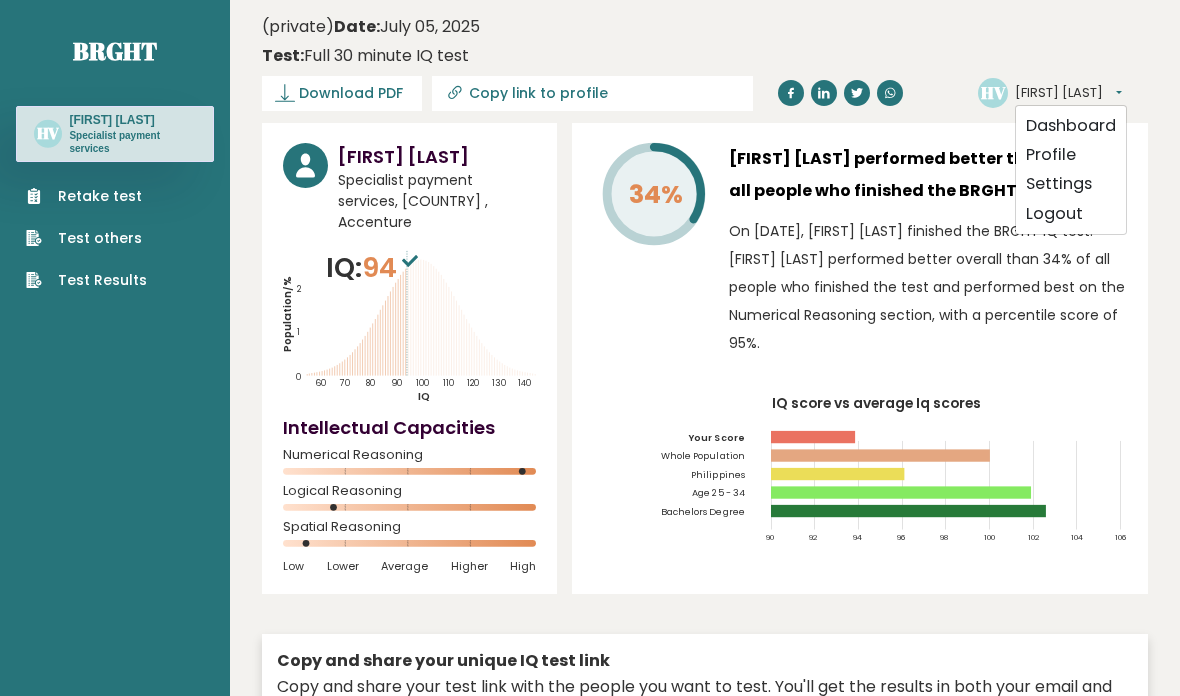 click on "Settings" at bounding box center [1071, 184] 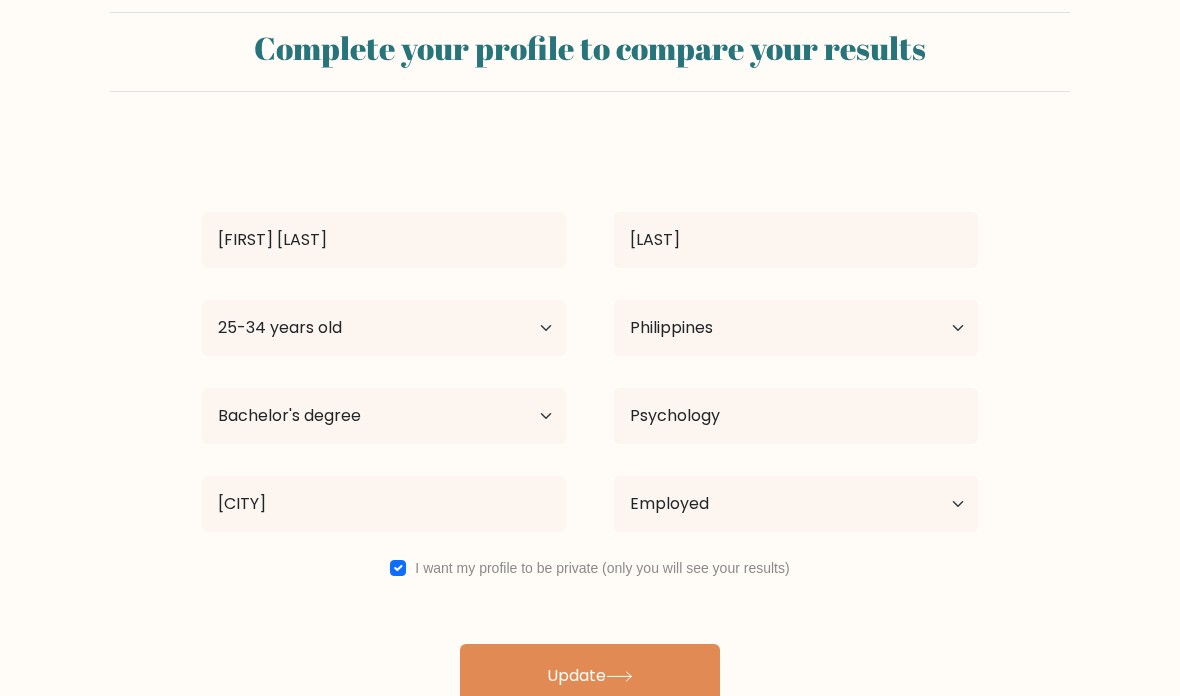 scroll, scrollTop: 80, scrollLeft: 0, axis: vertical 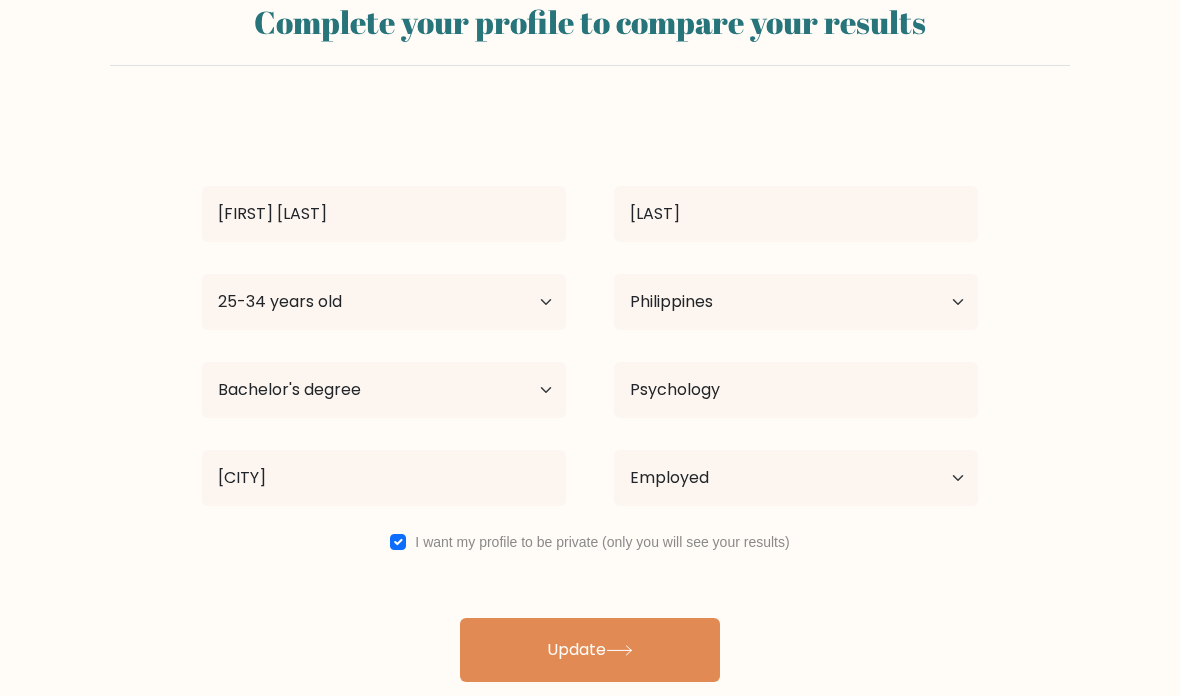 click at bounding box center [398, 542] 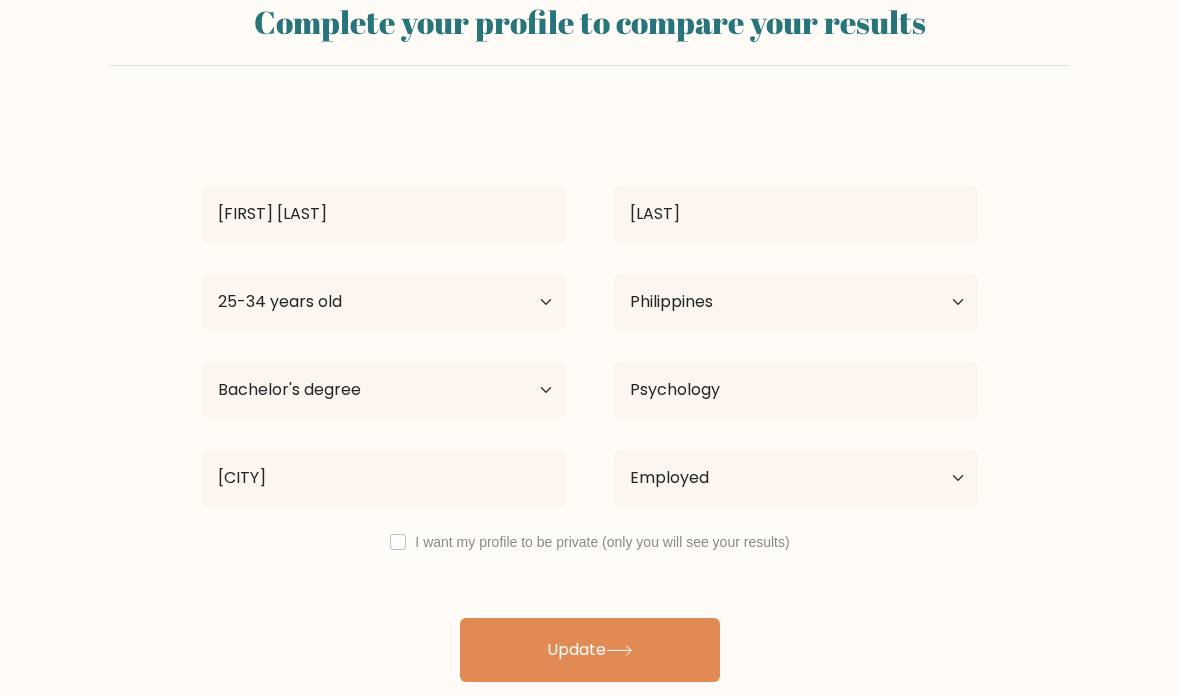 click on "Update" at bounding box center (590, 650) 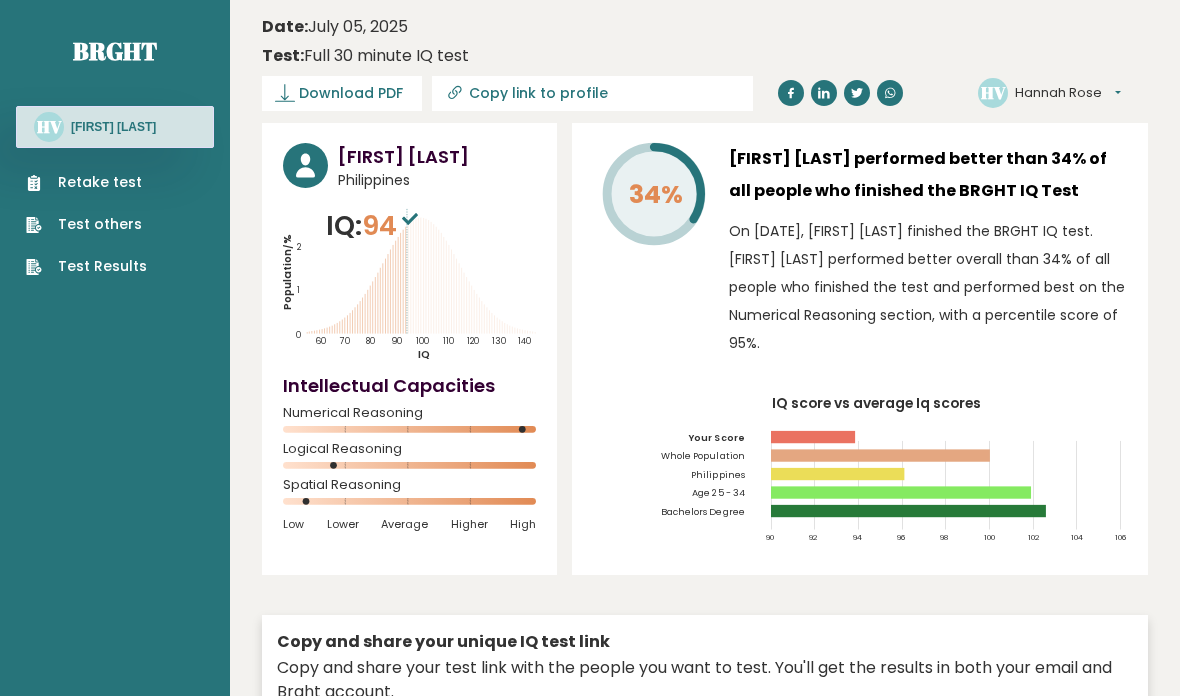 scroll, scrollTop: 0, scrollLeft: 0, axis: both 